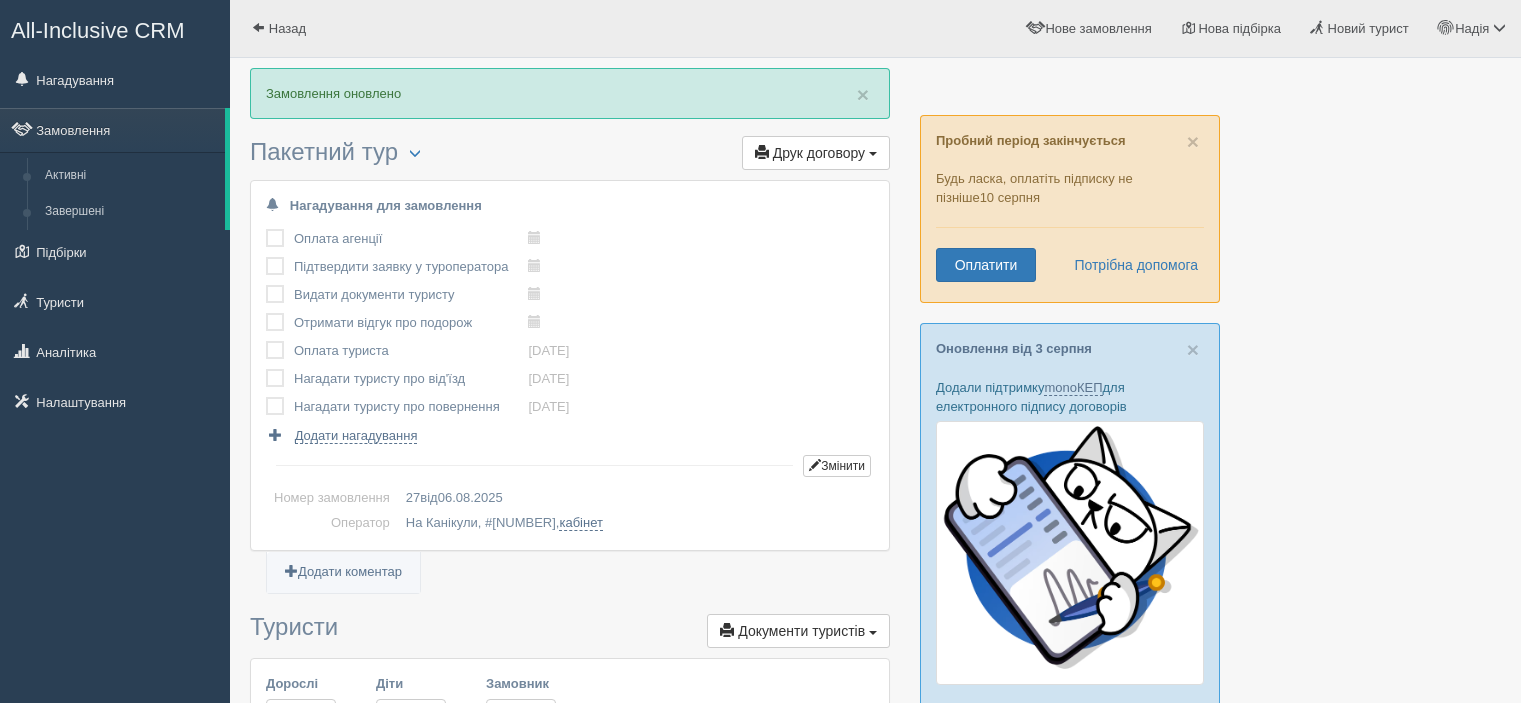 scroll, scrollTop: 700, scrollLeft: 0, axis: vertical 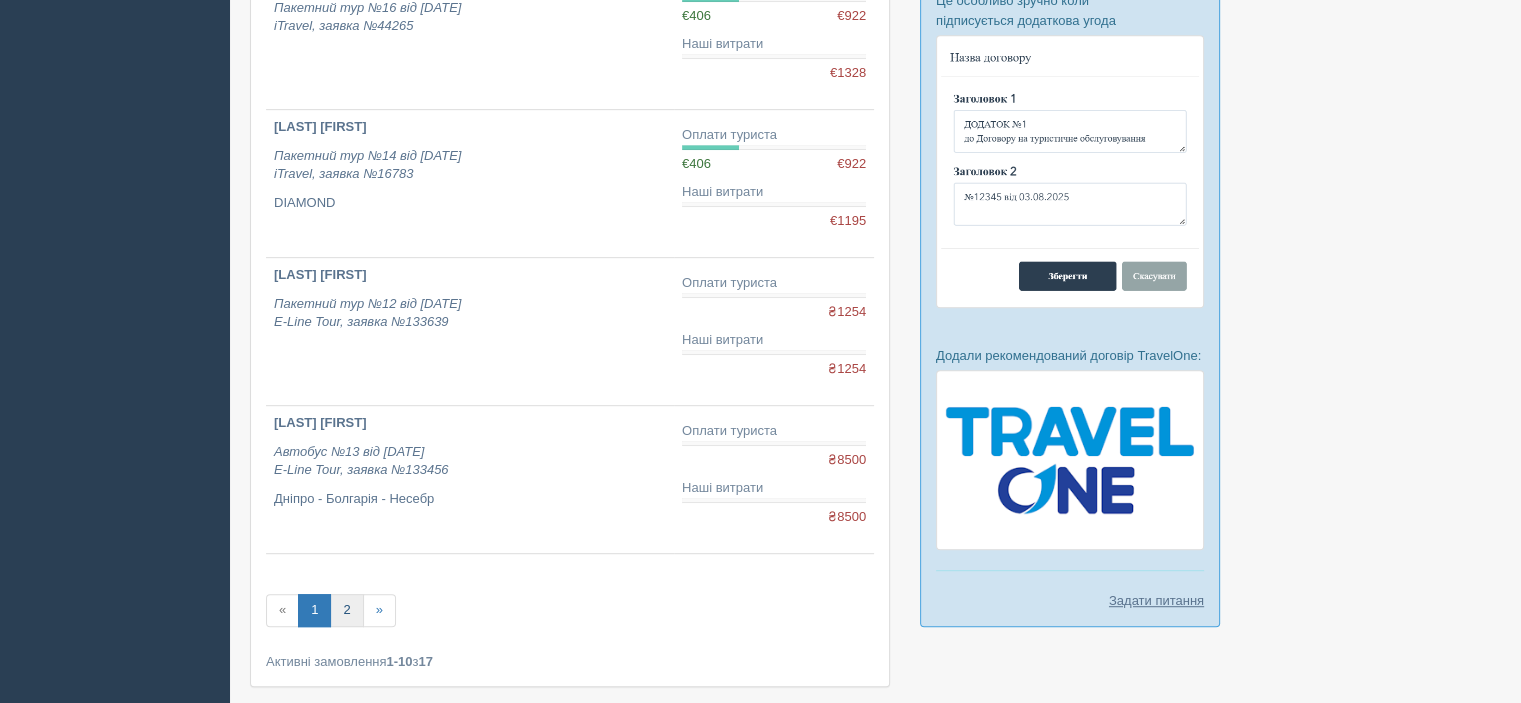 click on "2" at bounding box center (346, 610) 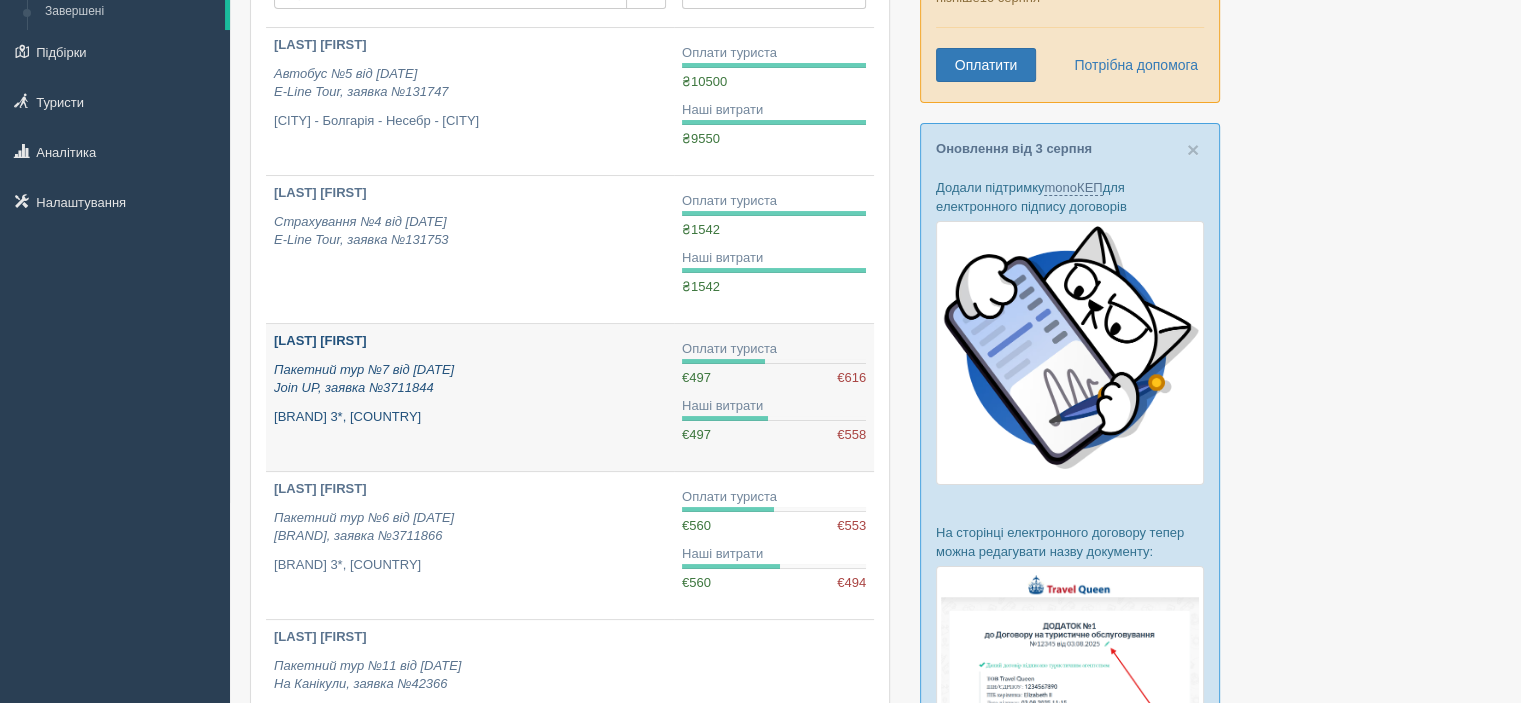 scroll, scrollTop: 0, scrollLeft: 0, axis: both 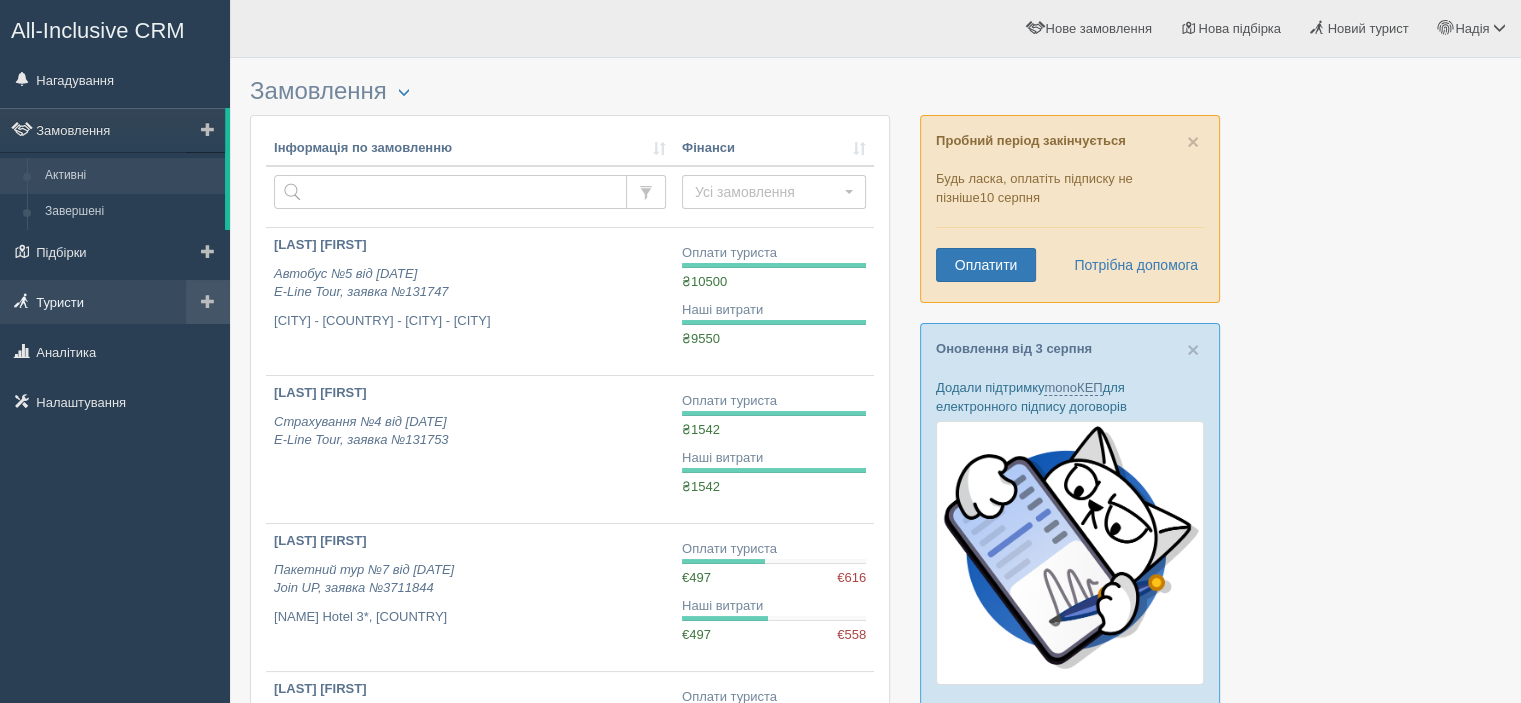 click on "Туристи" at bounding box center (115, 302) 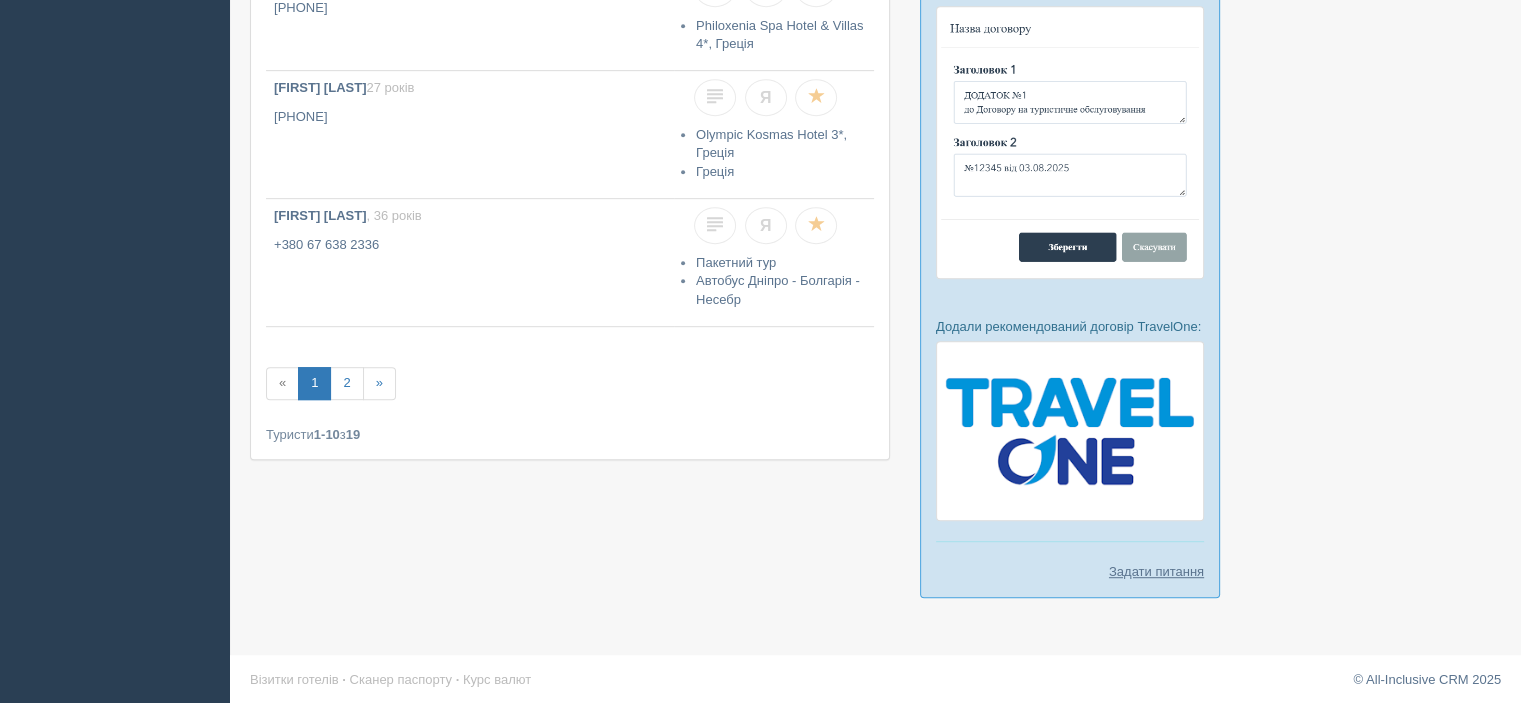 scroll, scrollTop: 1033, scrollLeft: 0, axis: vertical 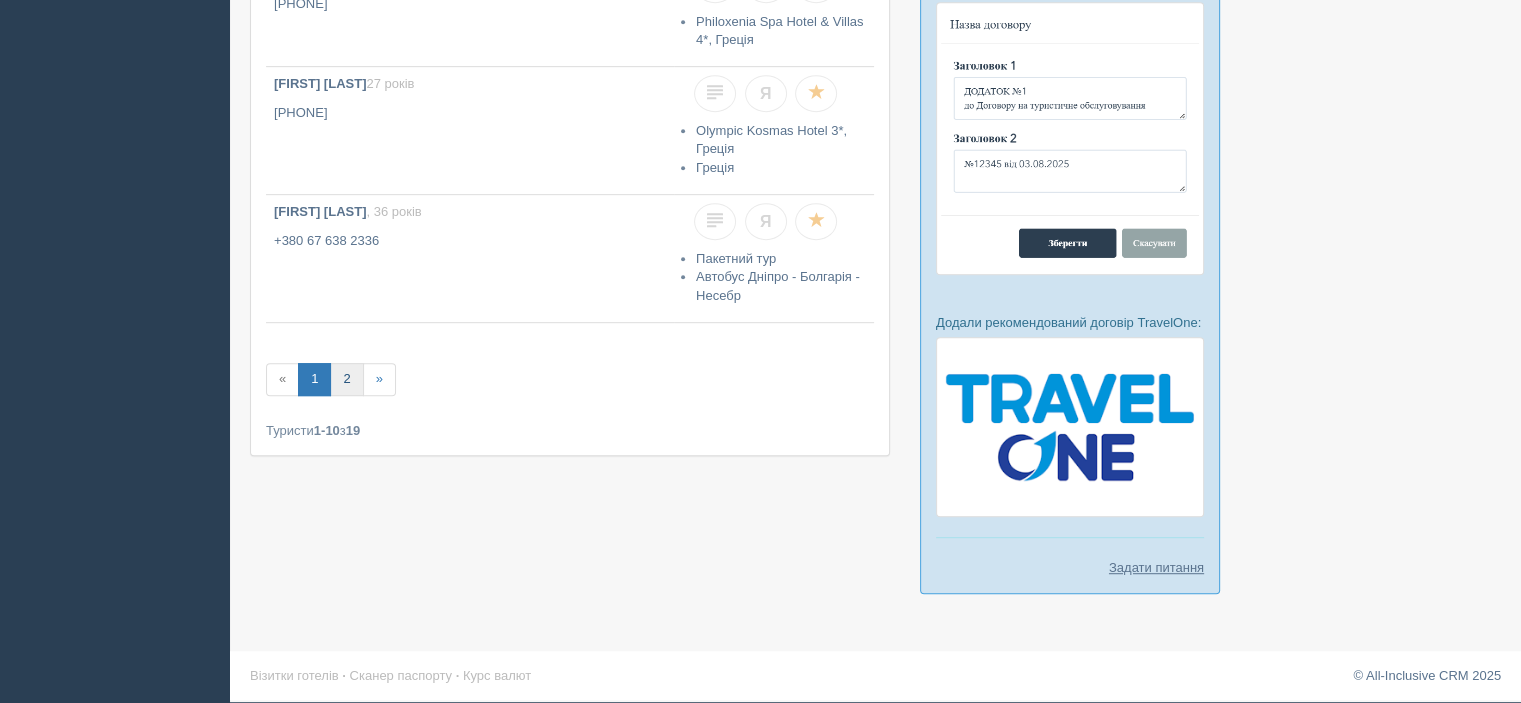 click on "2" at bounding box center [346, 379] 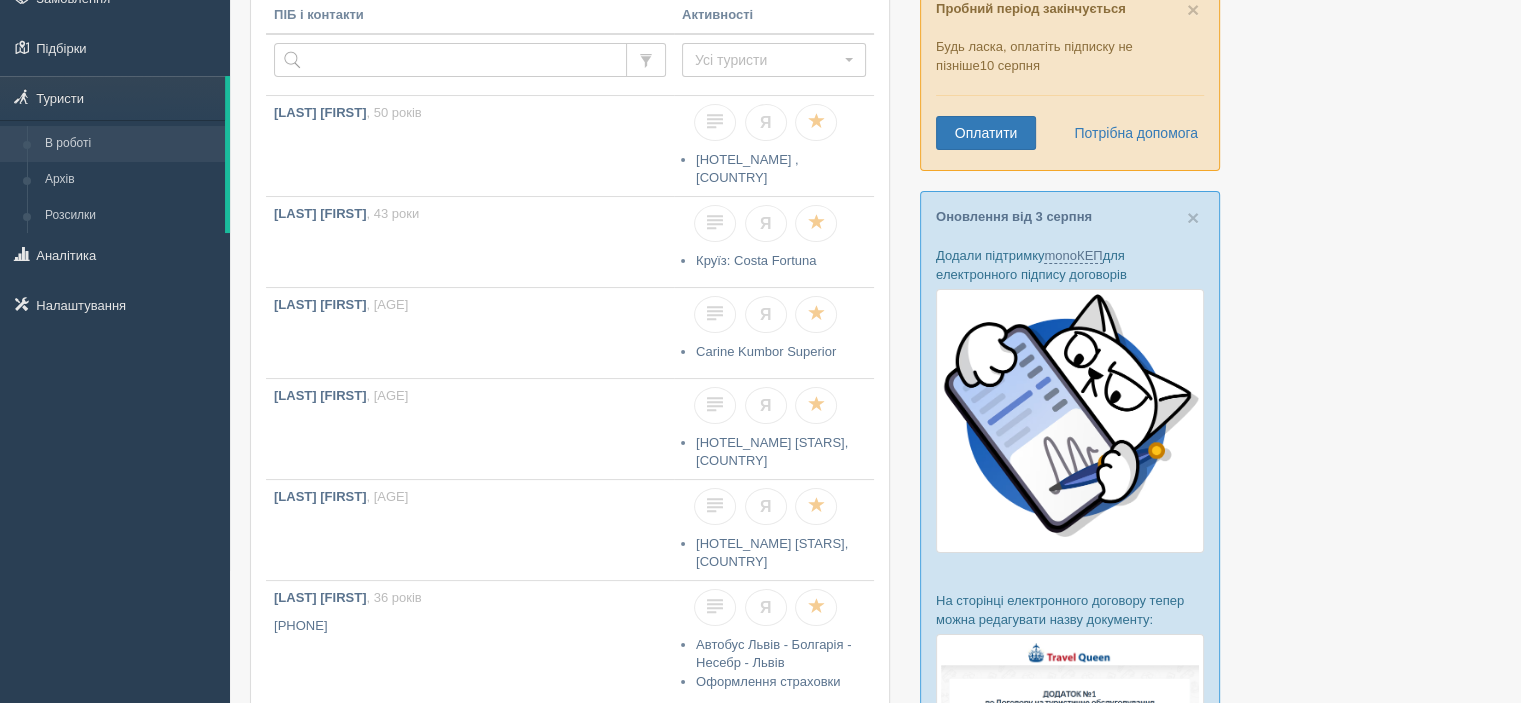 scroll, scrollTop: 0, scrollLeft: 0, axis: both 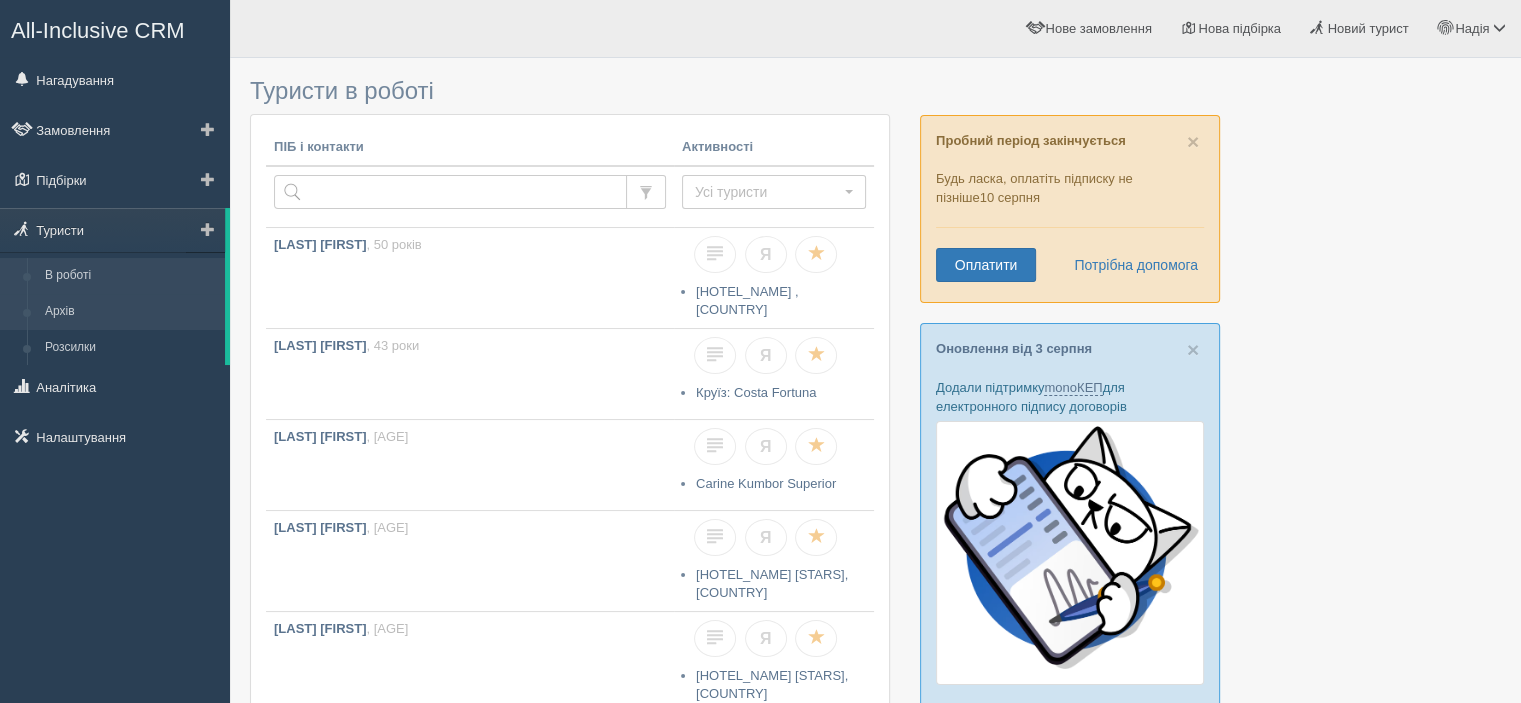 click on "Архів" at bounding box center (130, 312) 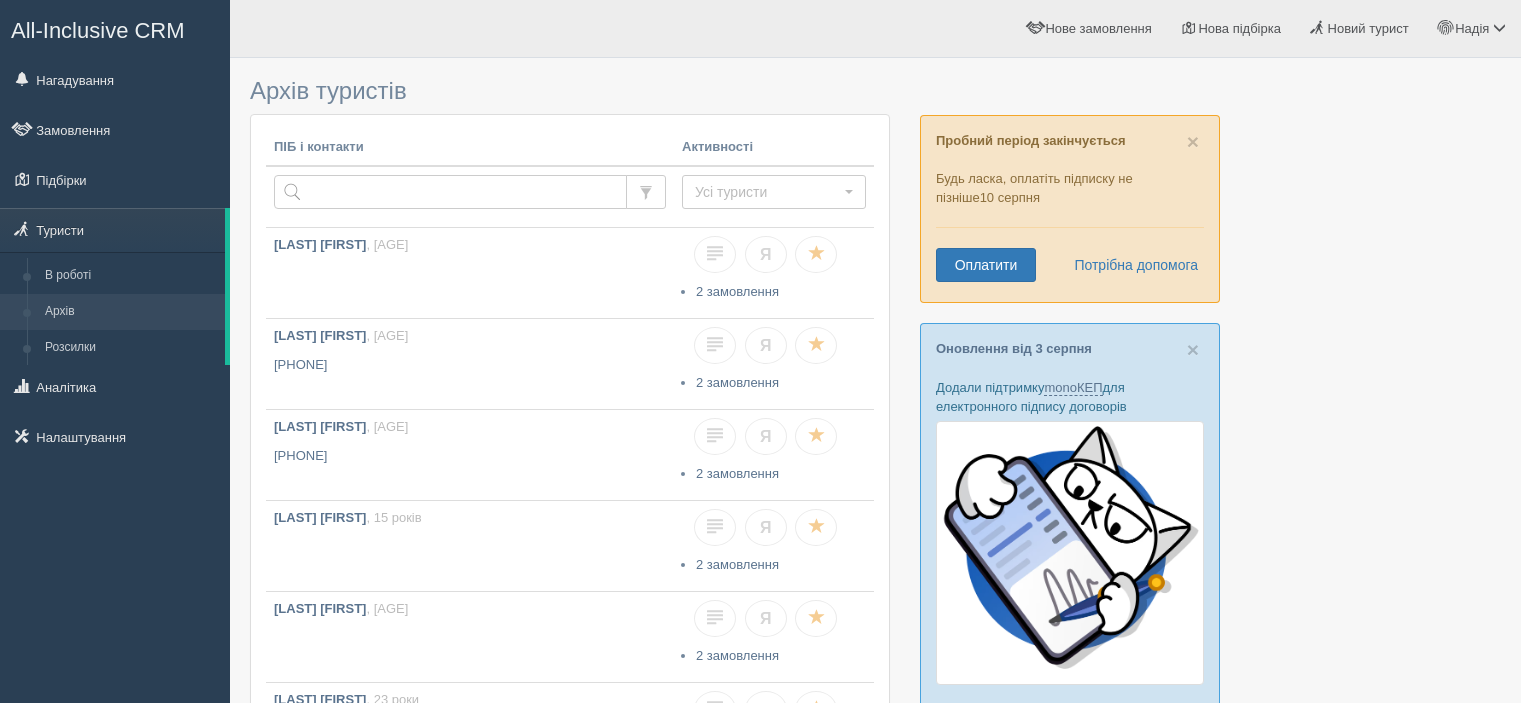 scroll, scrollTop: 0, scrollLeft: 0, axis: both 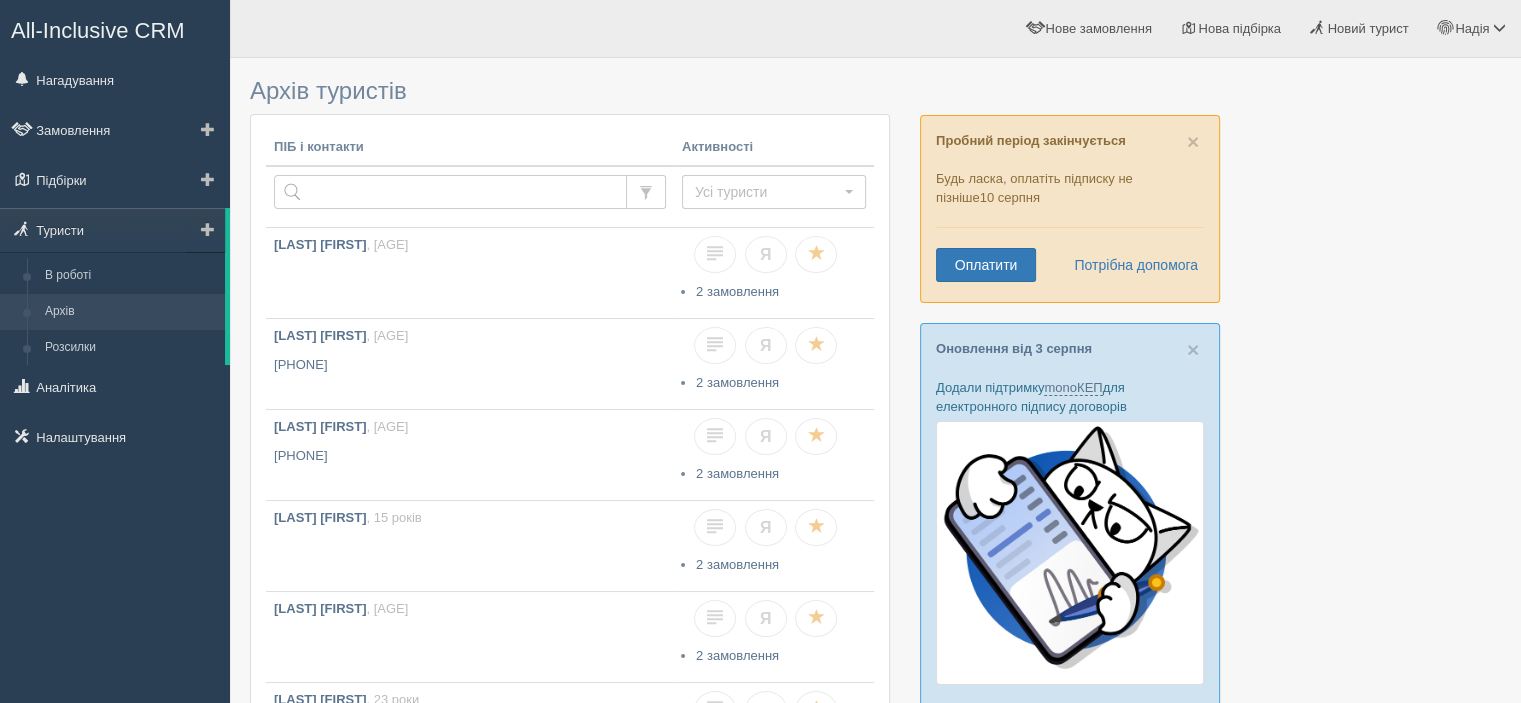 click on "Архів" at bounding box center [130, 312] 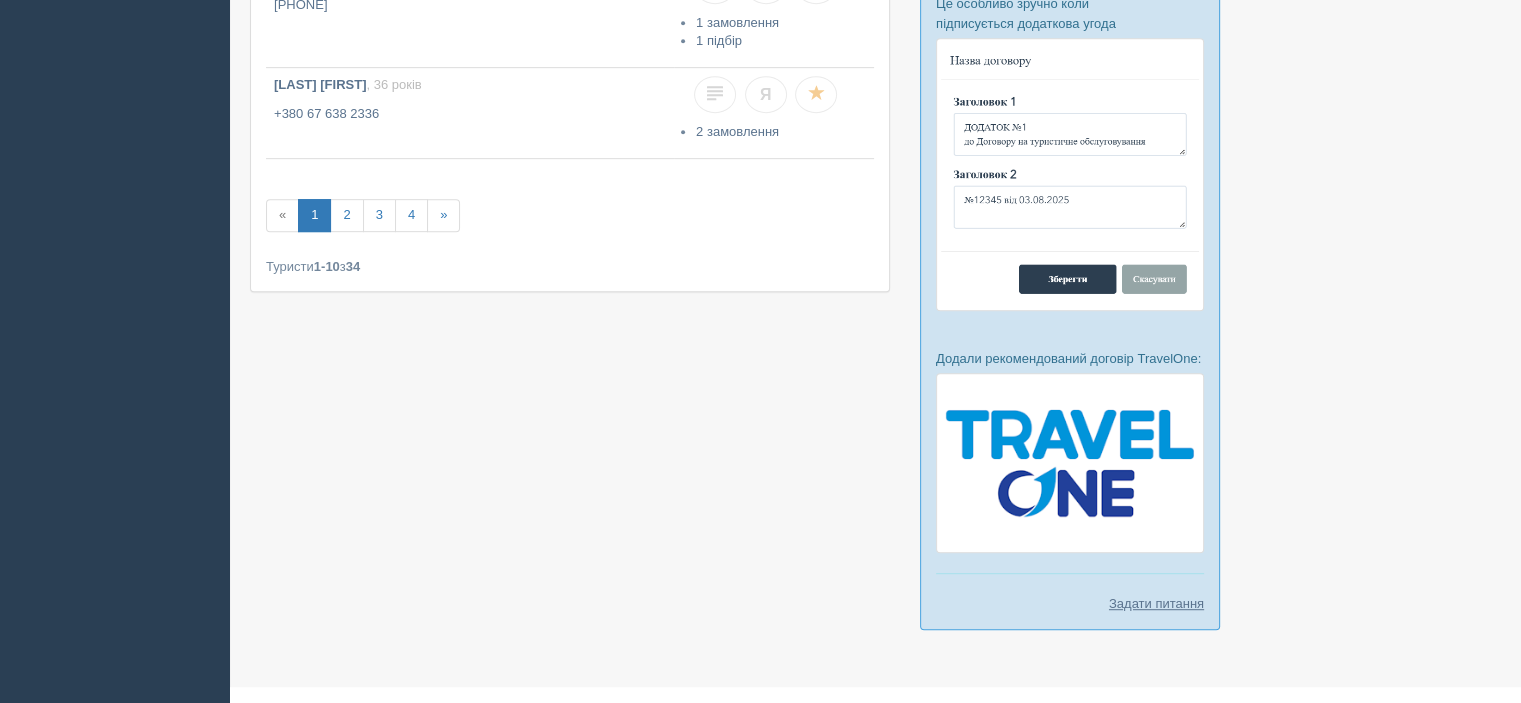 scroll, scrollTop: 1000, scrollLeft: 0, axis: vertical 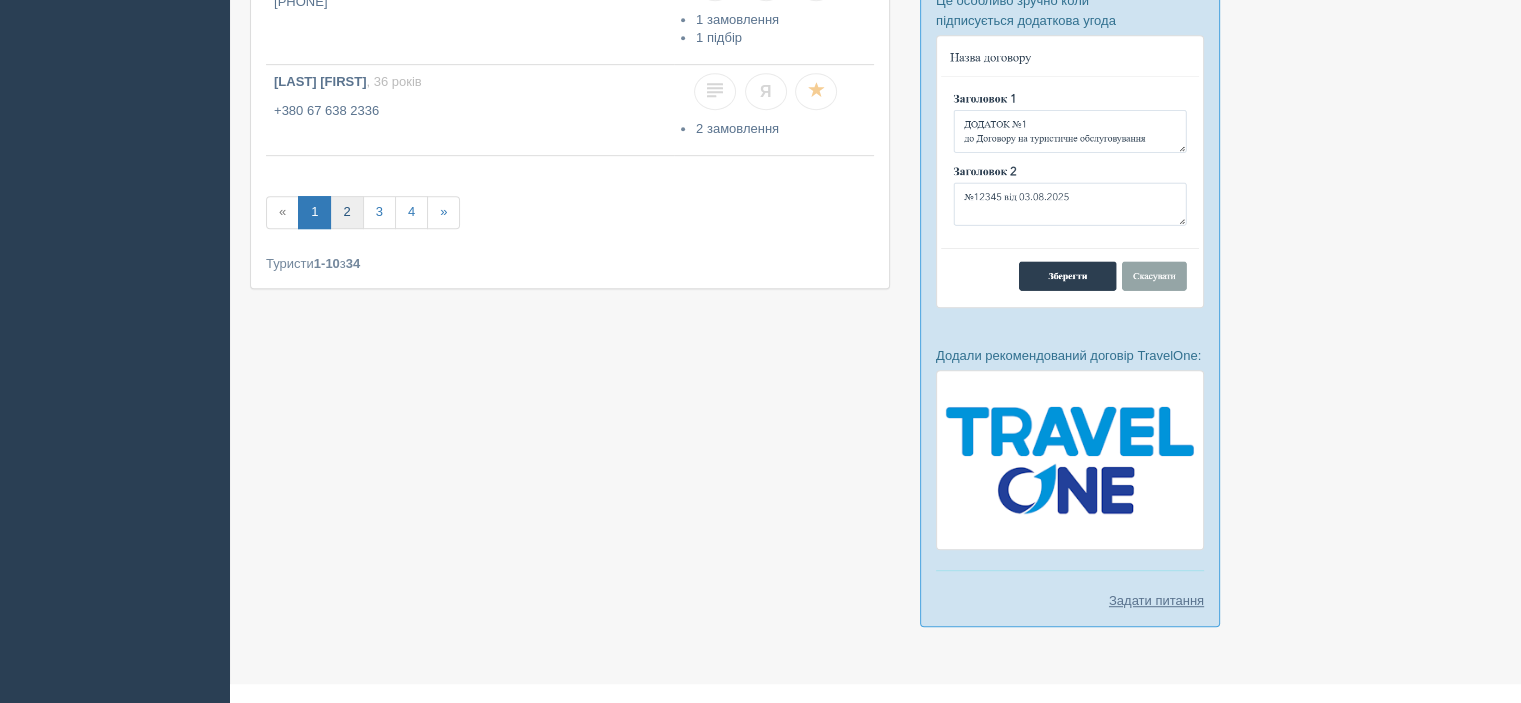 click on "2" at bounding box center (346, 212) 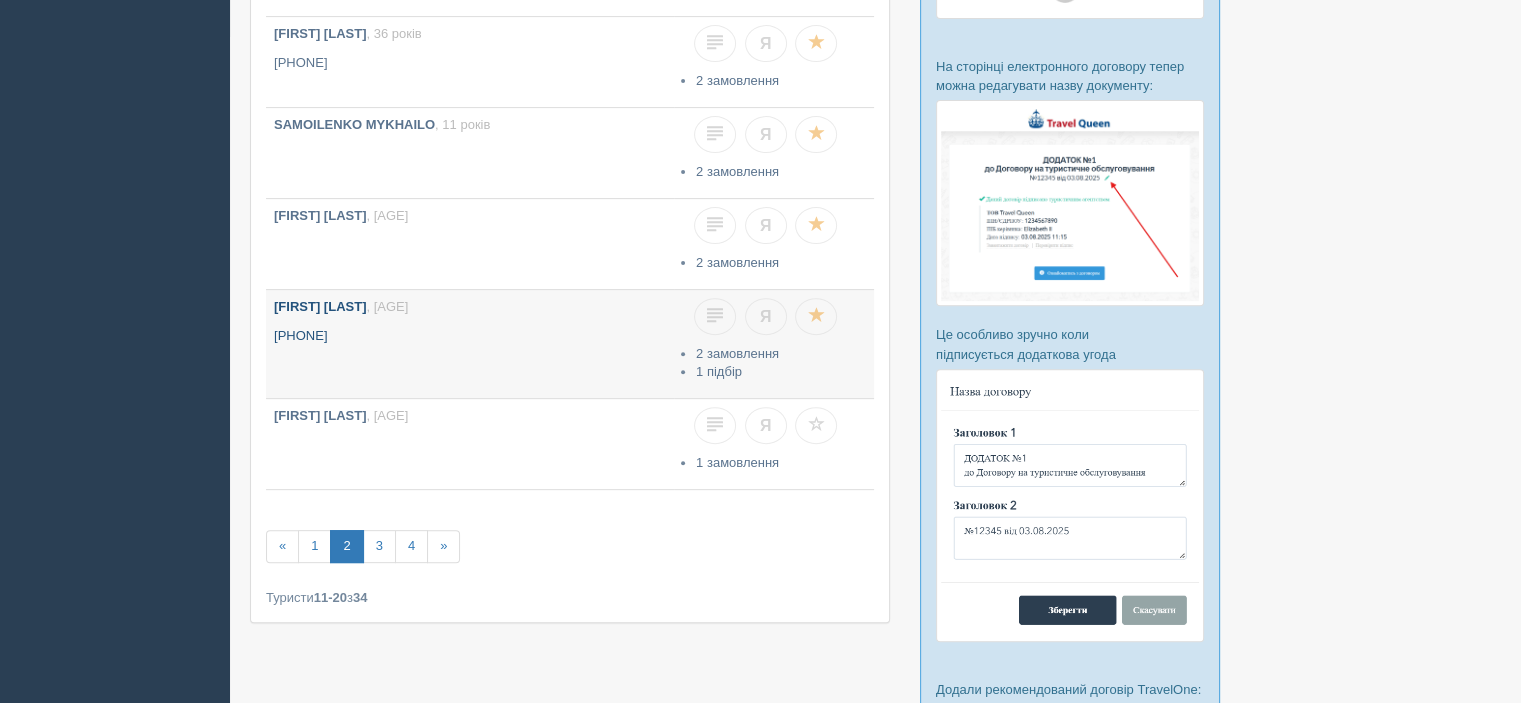 scroll, scrollTop: 800, scrollLeft: 0, axis: vertical 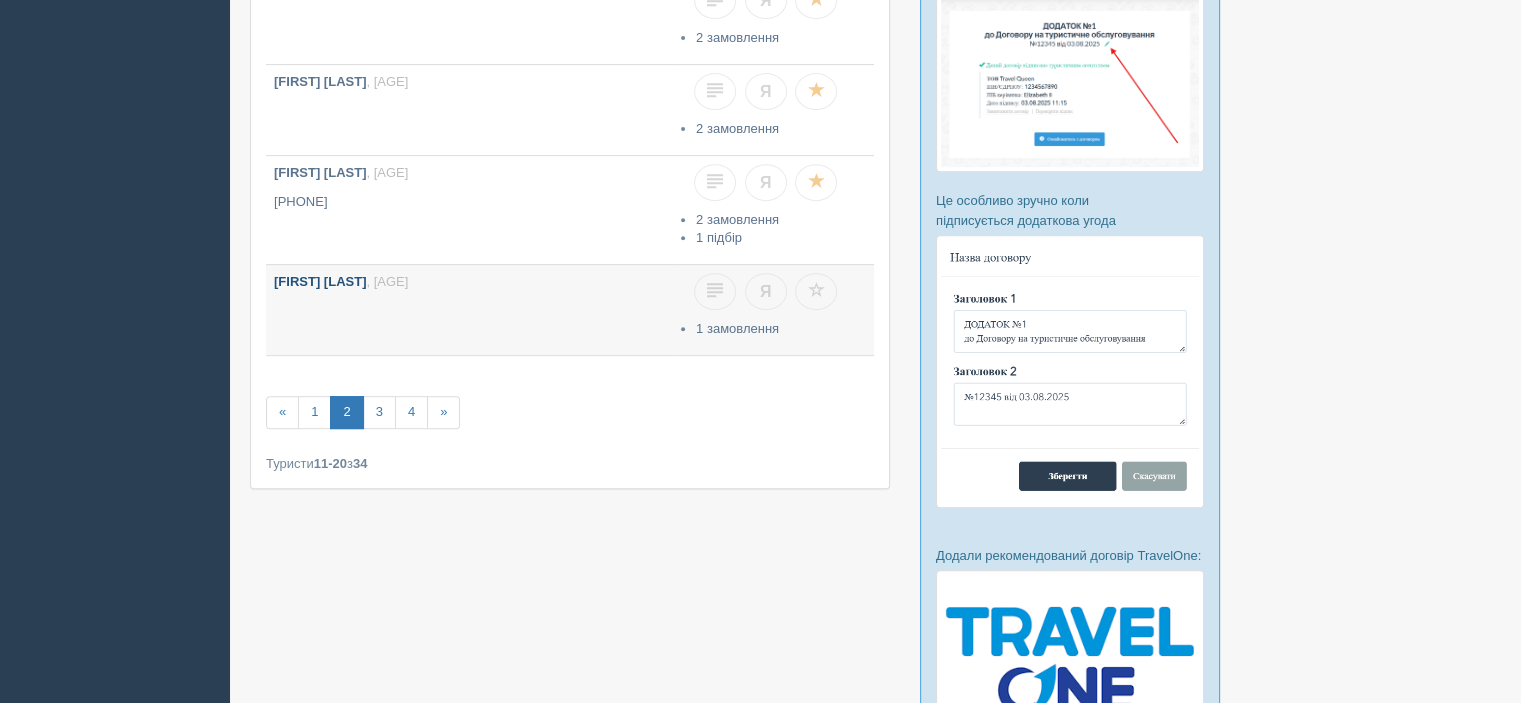 click on "[LAST] [FIRST]" at bounding box center (320, 281) 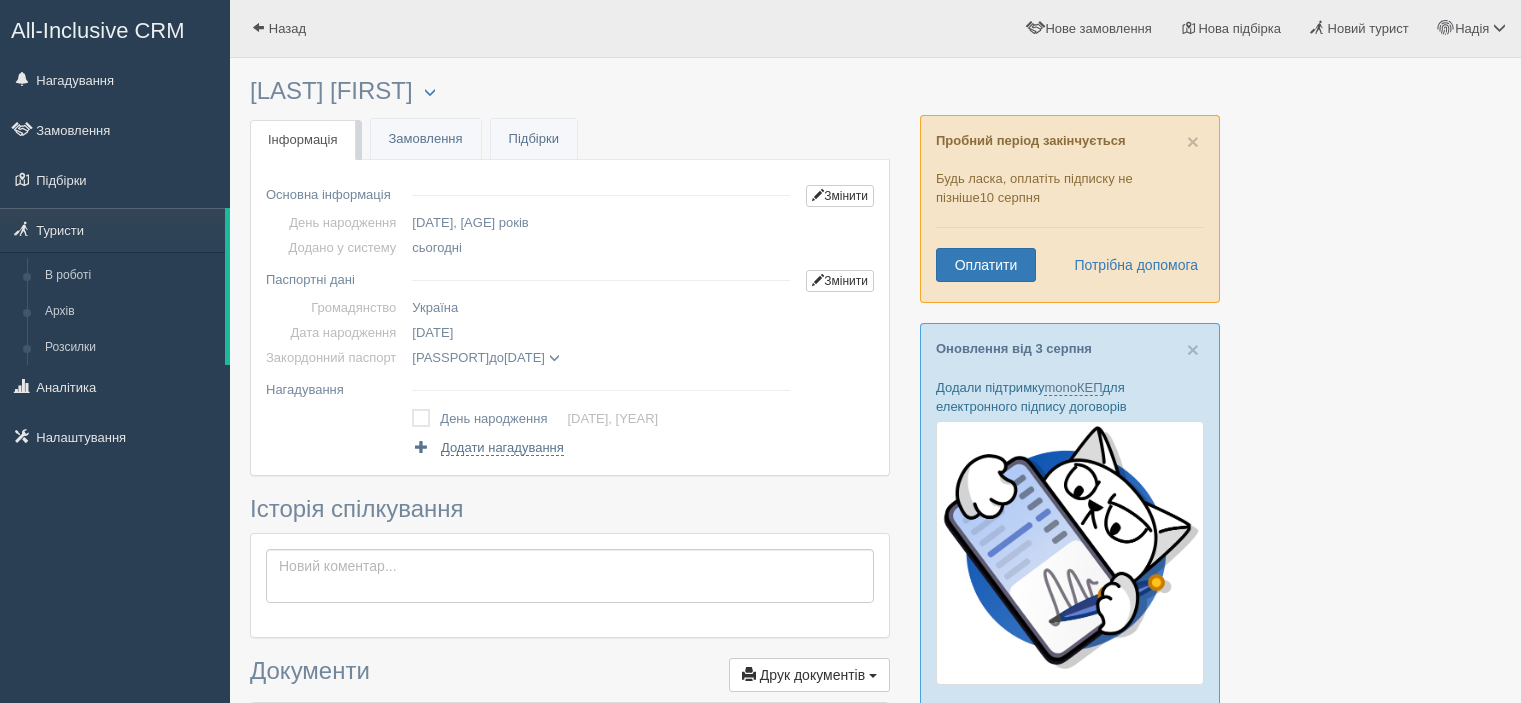 scroll, scrollTop: 0, scrollLeft: 0, axis: both 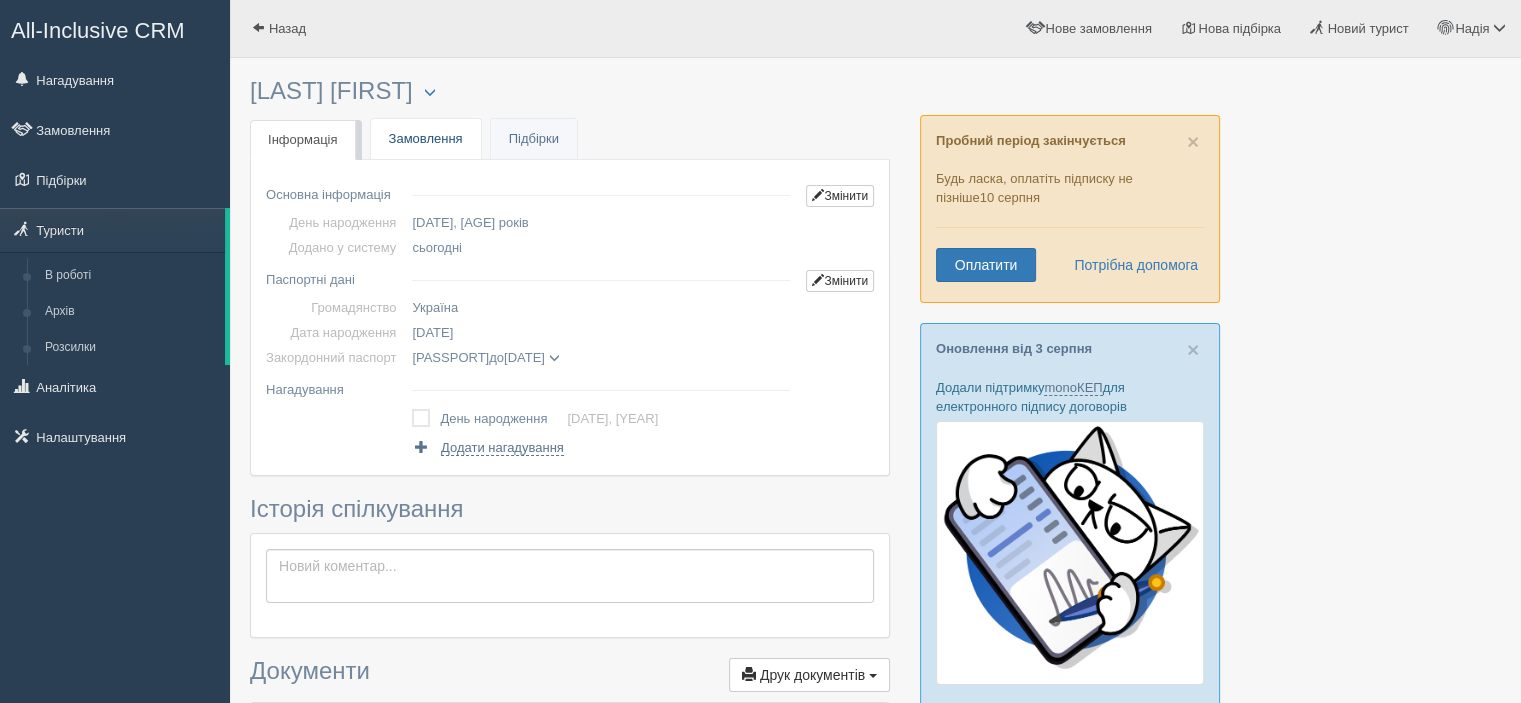 click on "Замовлення" at bounding box center [426, 139] 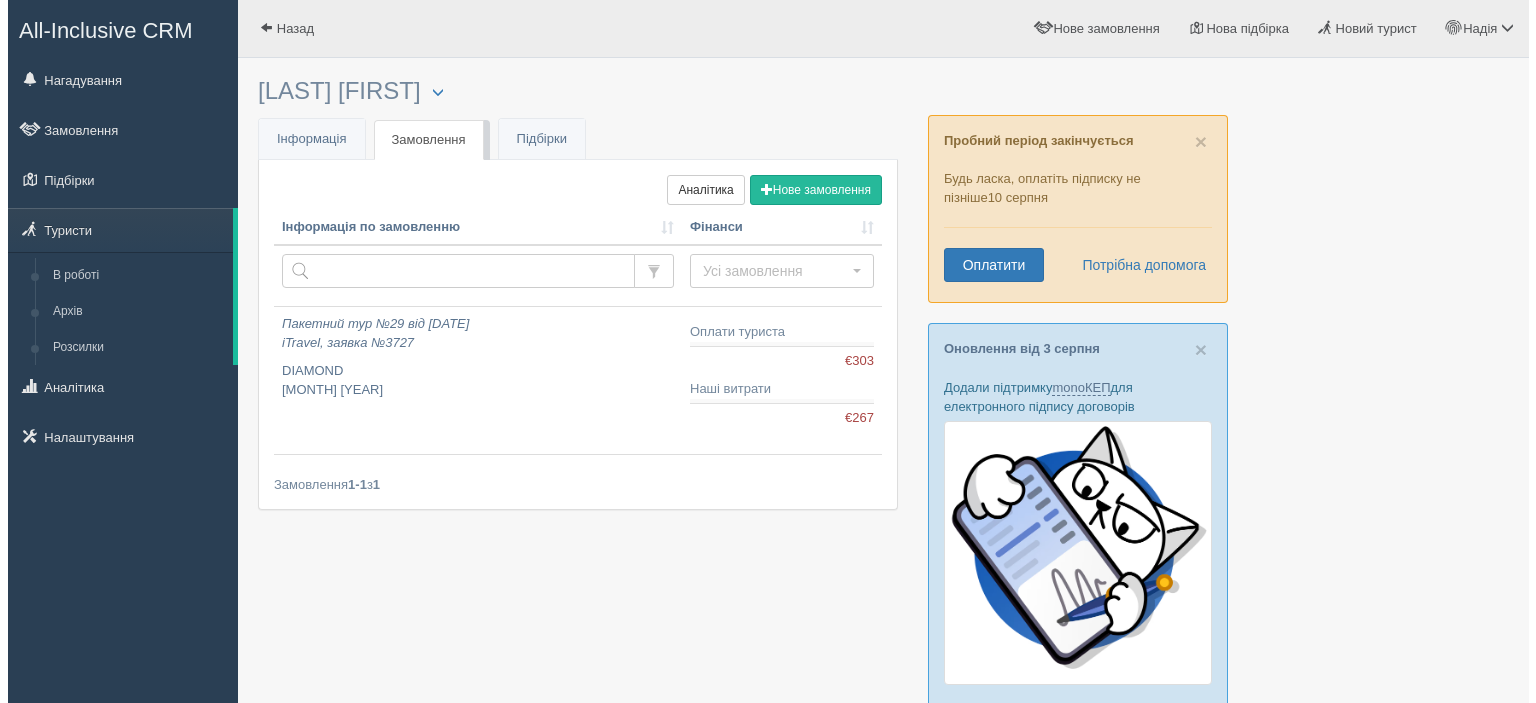 scroll, scrollTop: 0, scrollLeft: 0, axis: both 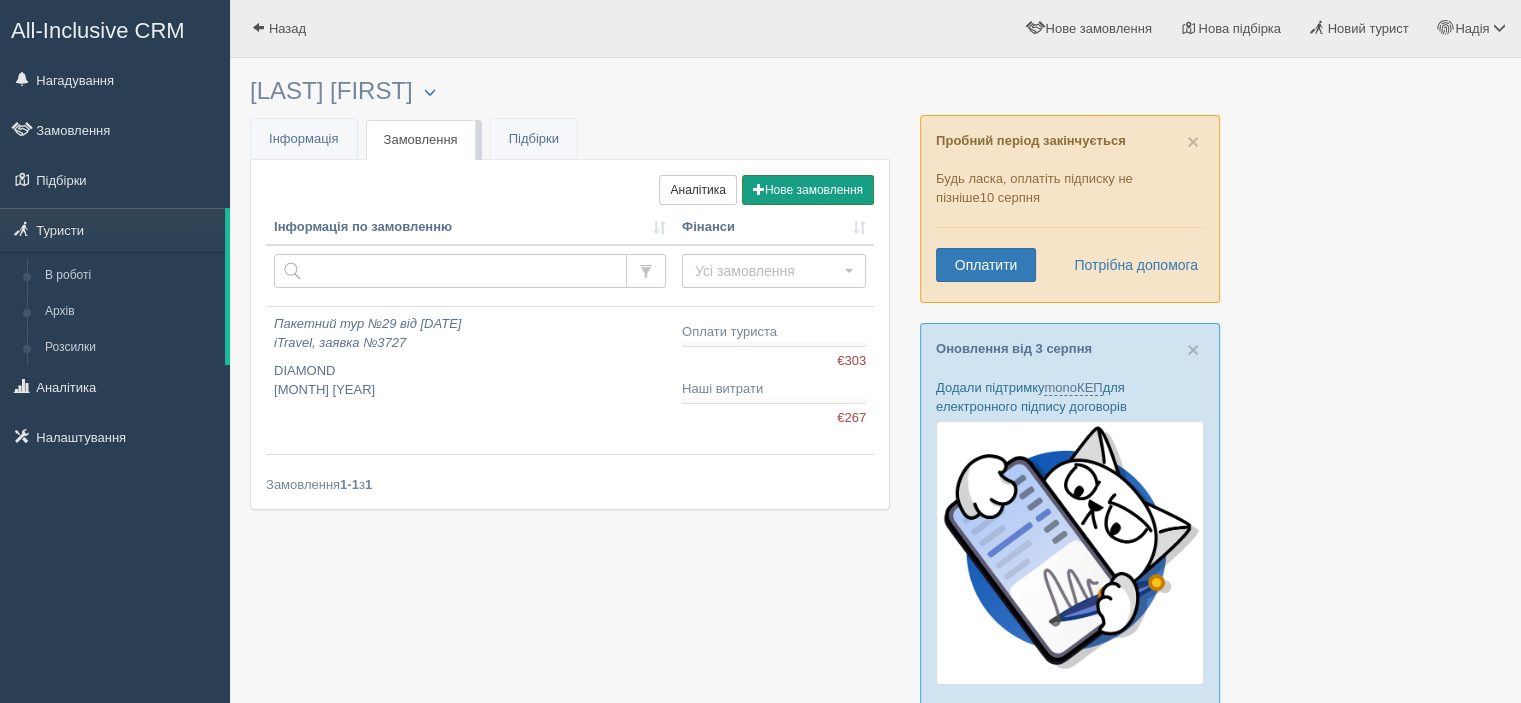 click on "Нове замовлення" at bounding box center [808, 190] 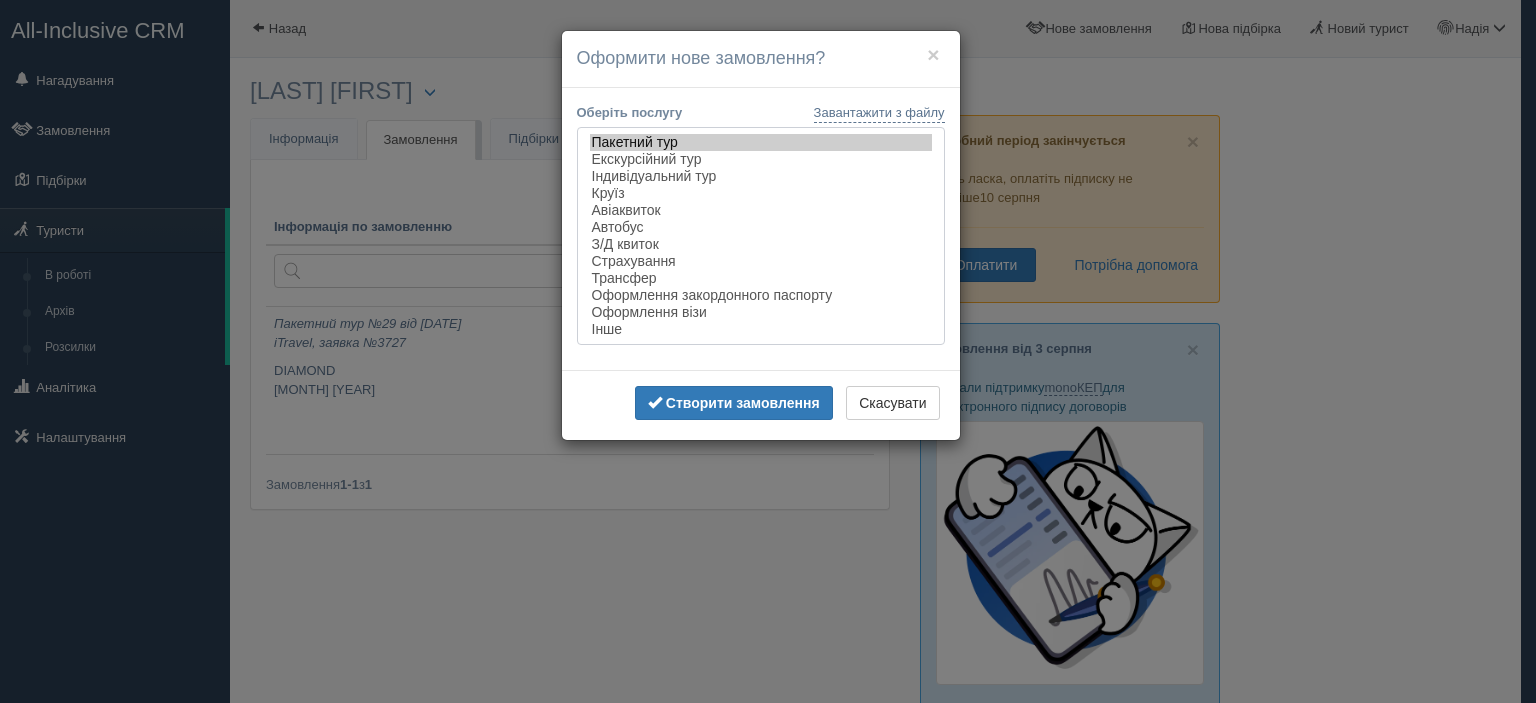 click on "Пакетний тур" at bounding box center [761, 142] 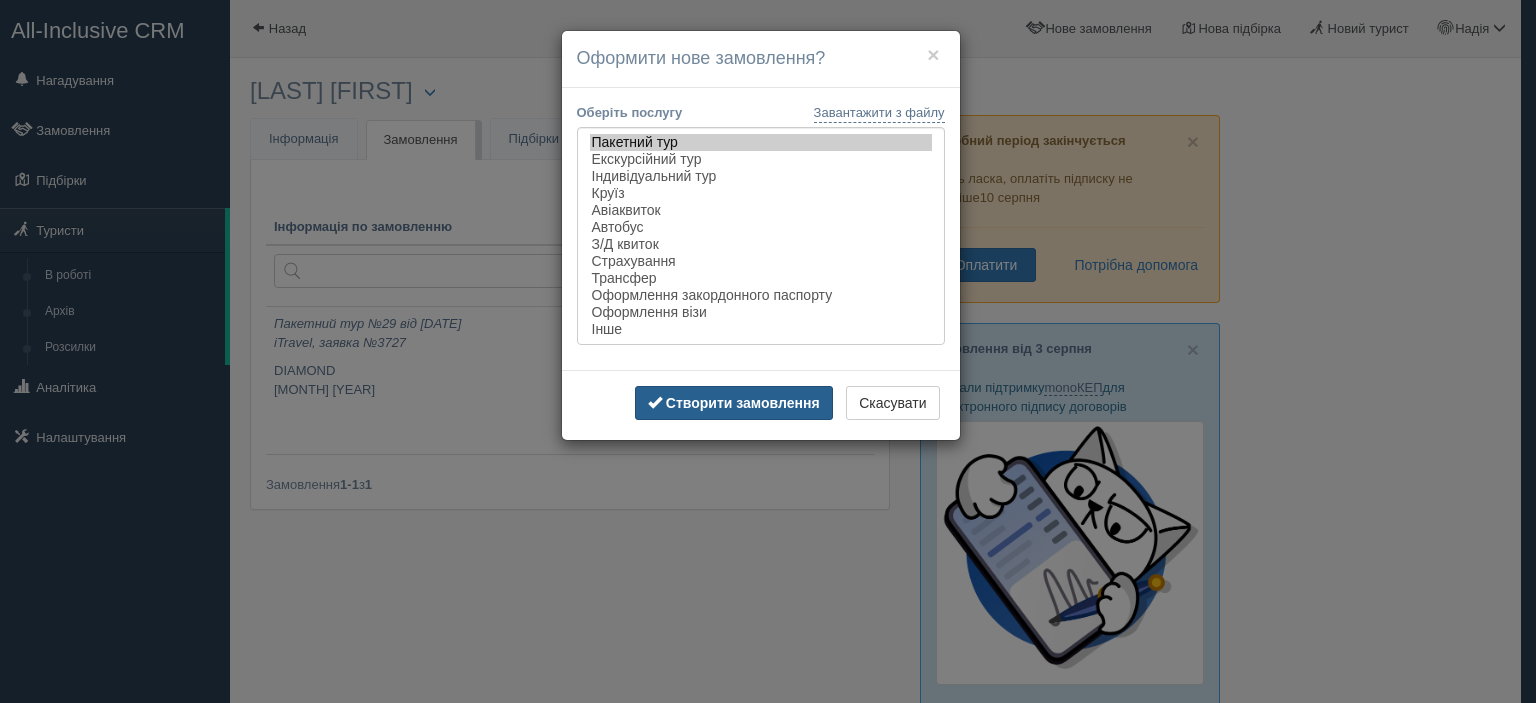 click on "Створити замовлення" at bounding box center [743, 403] 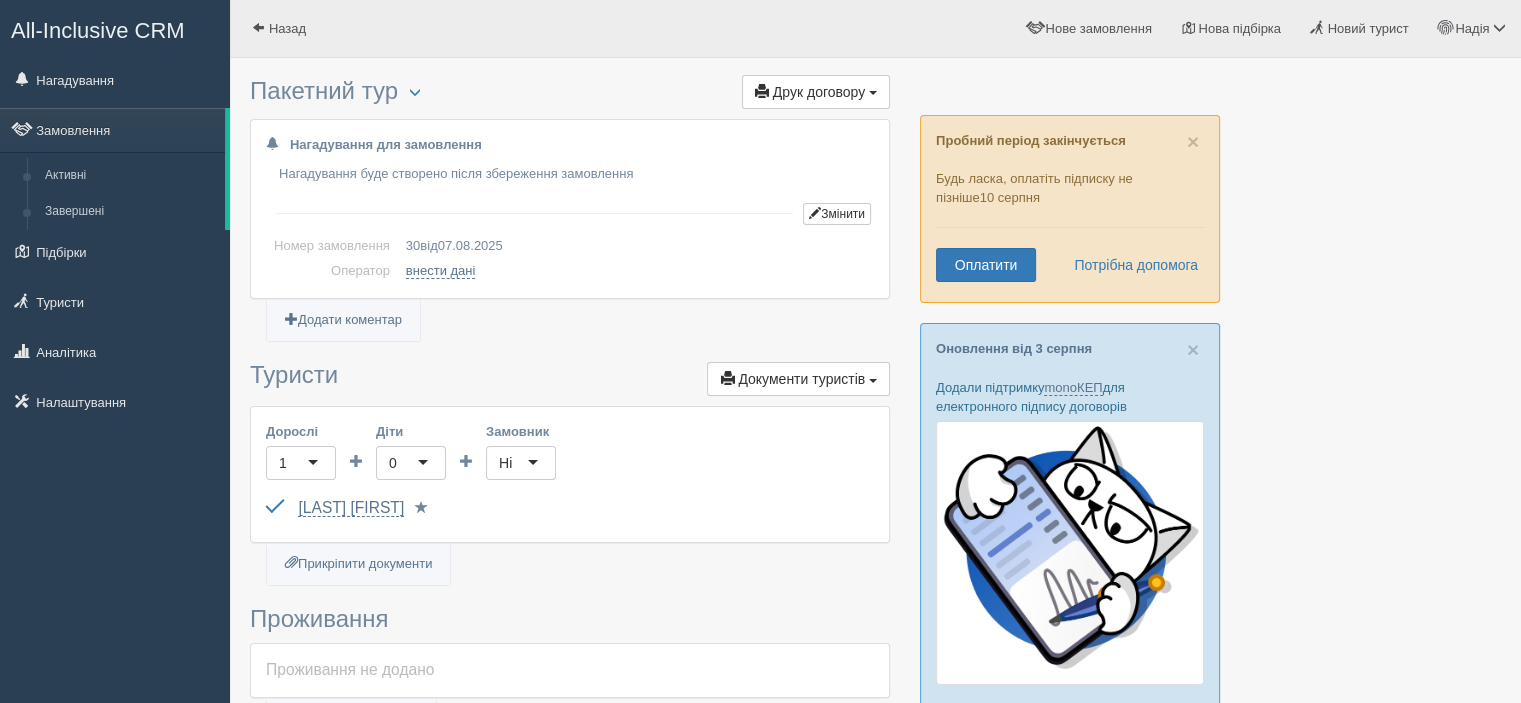 scroll, scrollTop: 200, scrollLeft: 0, axis: vertical 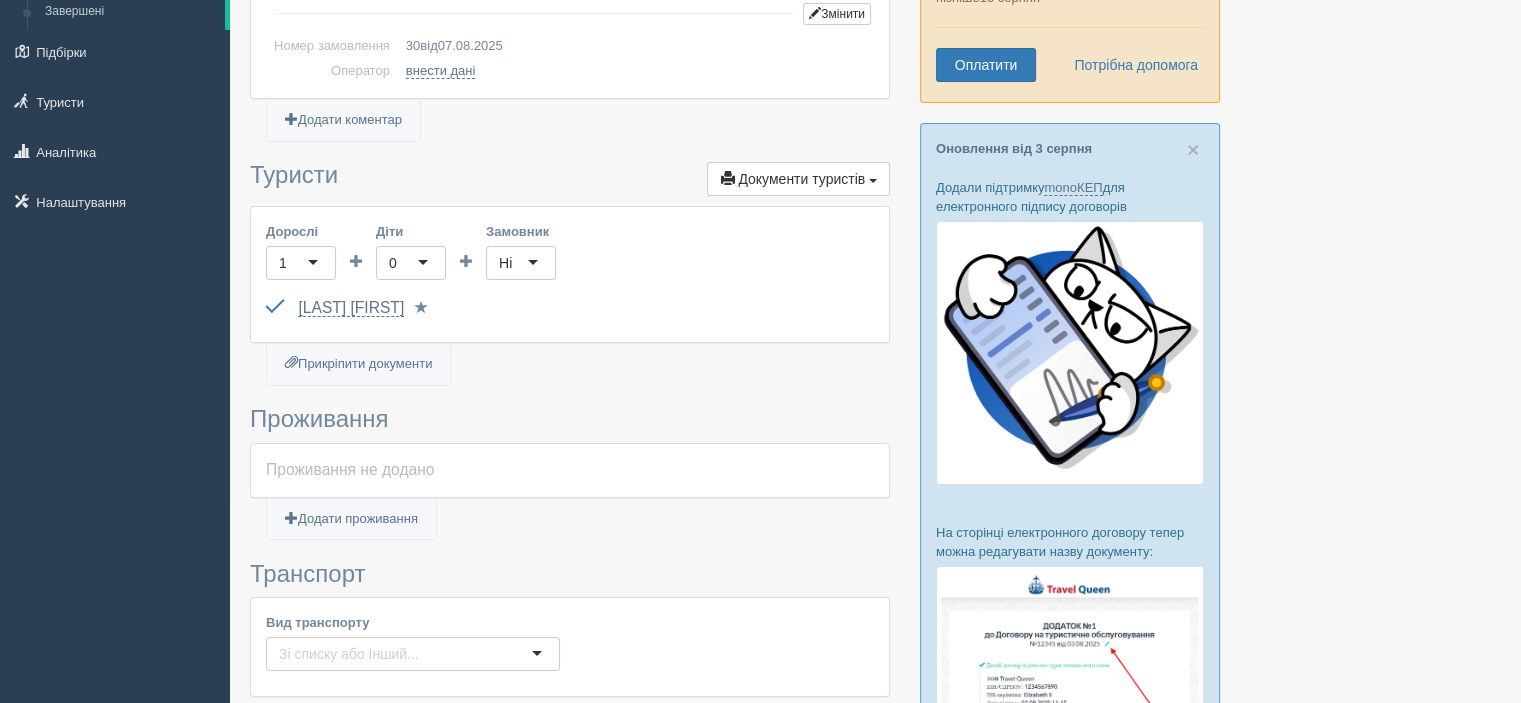 click on "Проживання не додано" at bounding box center (570, 470) 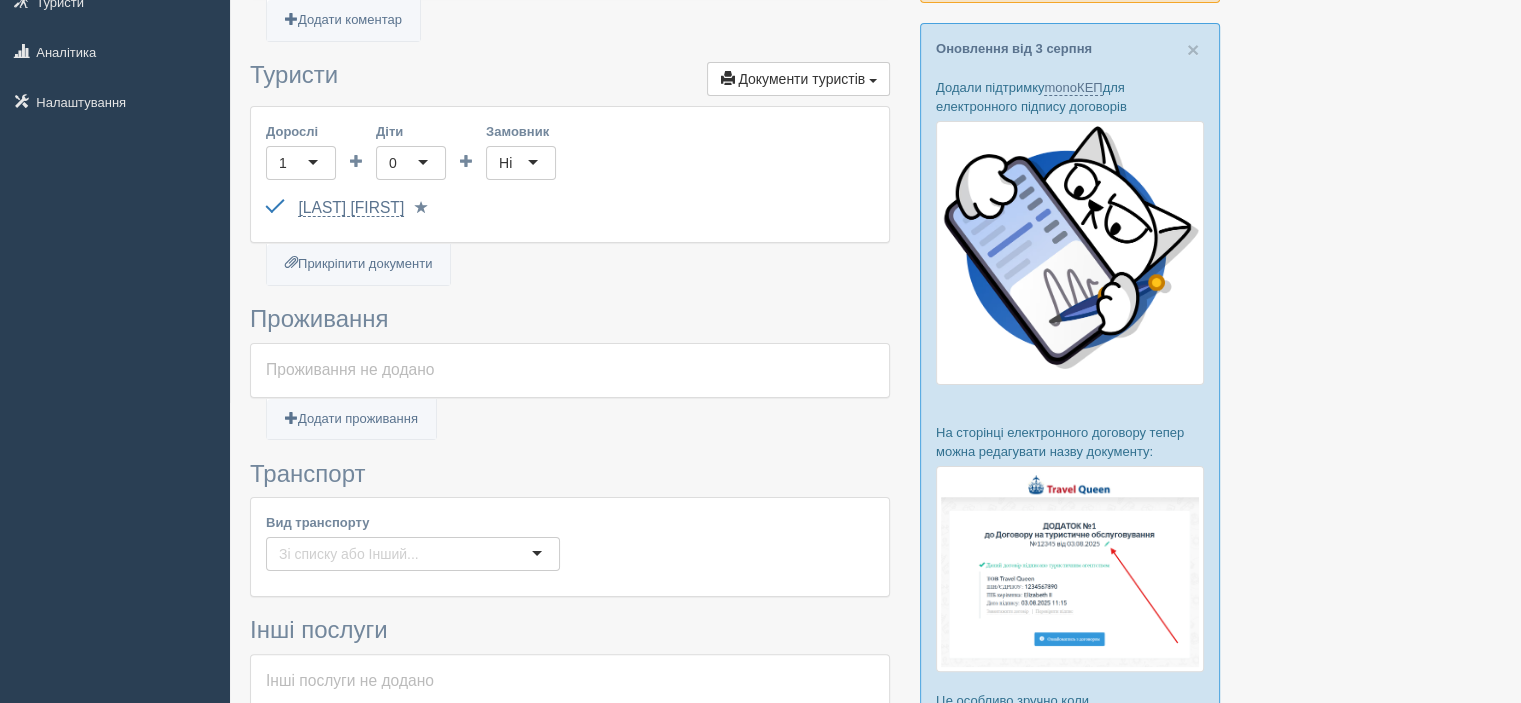 scroll, scrollTop: 0, scrollLeft: 0, axis: both 